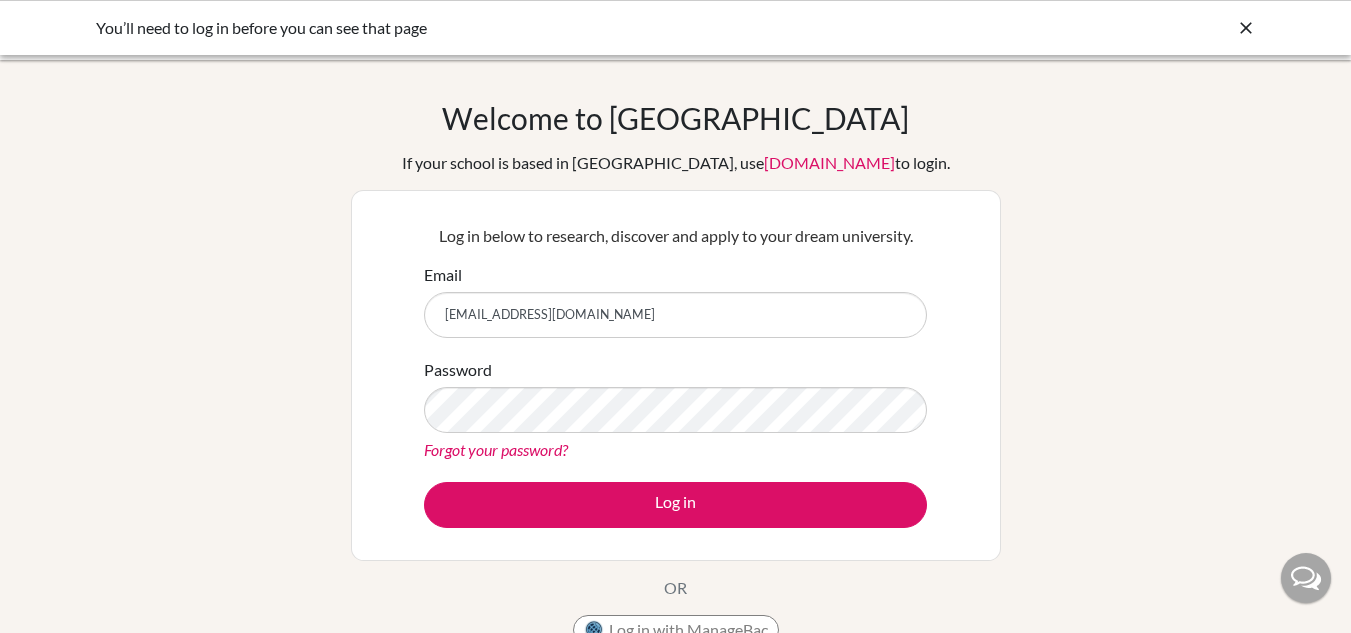 scroll, scrollTop: 0, scrollLeft: 0, axis: both 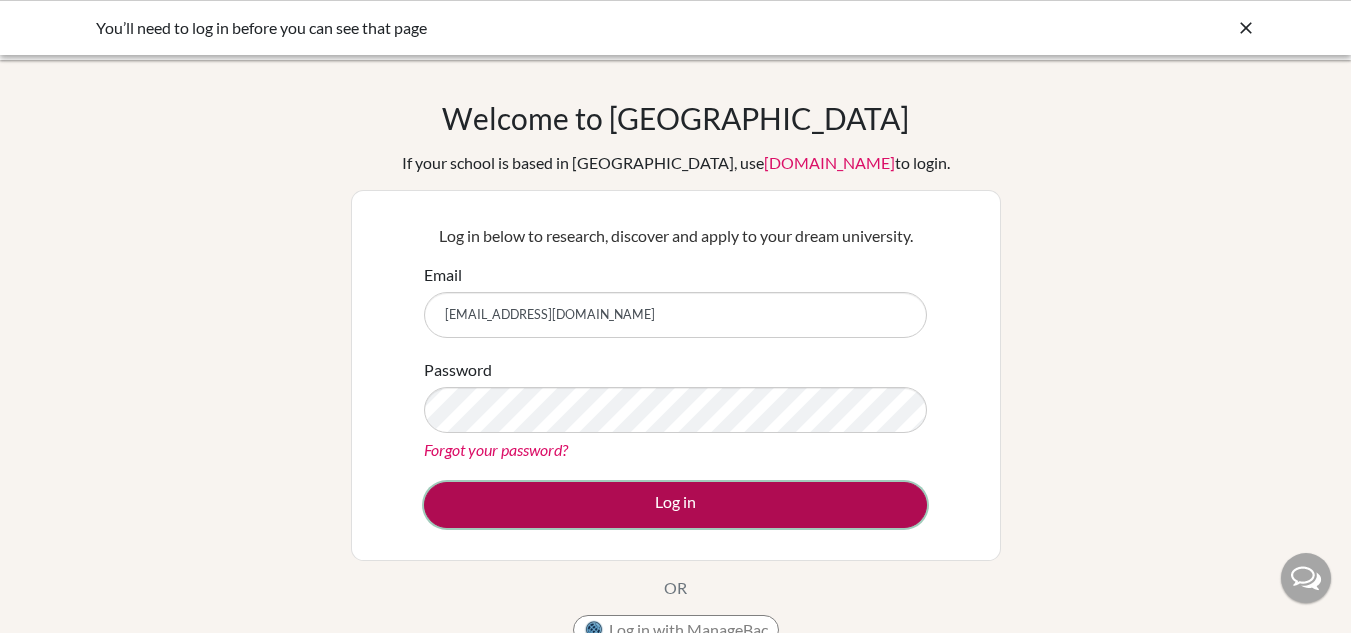 click on "Log in" at bounding box center (675, 505) 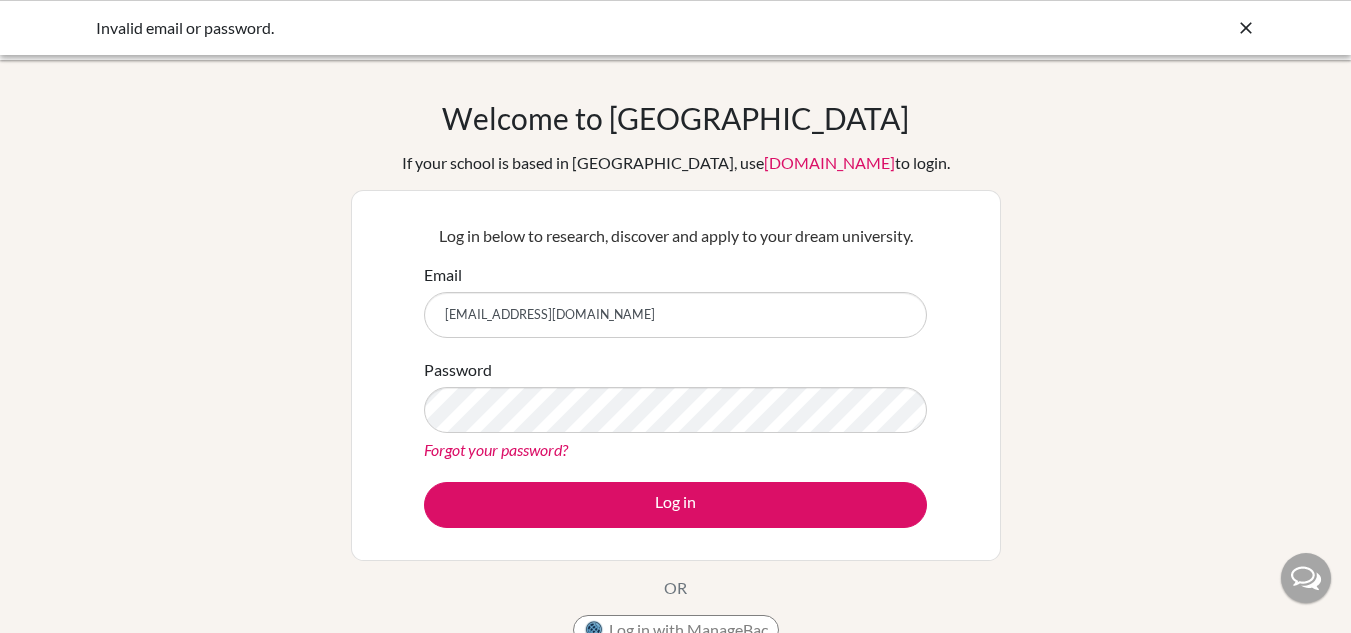 scroll, scrollTop: 0, scrollLeft: 0, axis: both 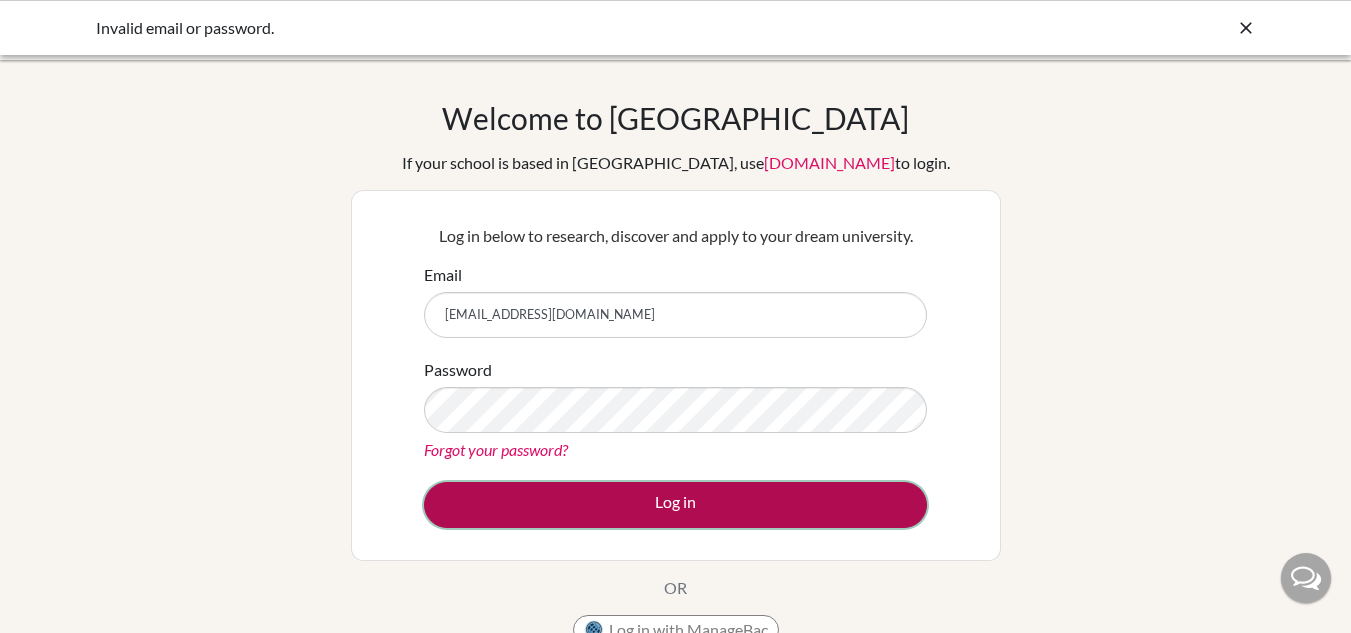 click on "Log in" at bounding box center [675, 505] 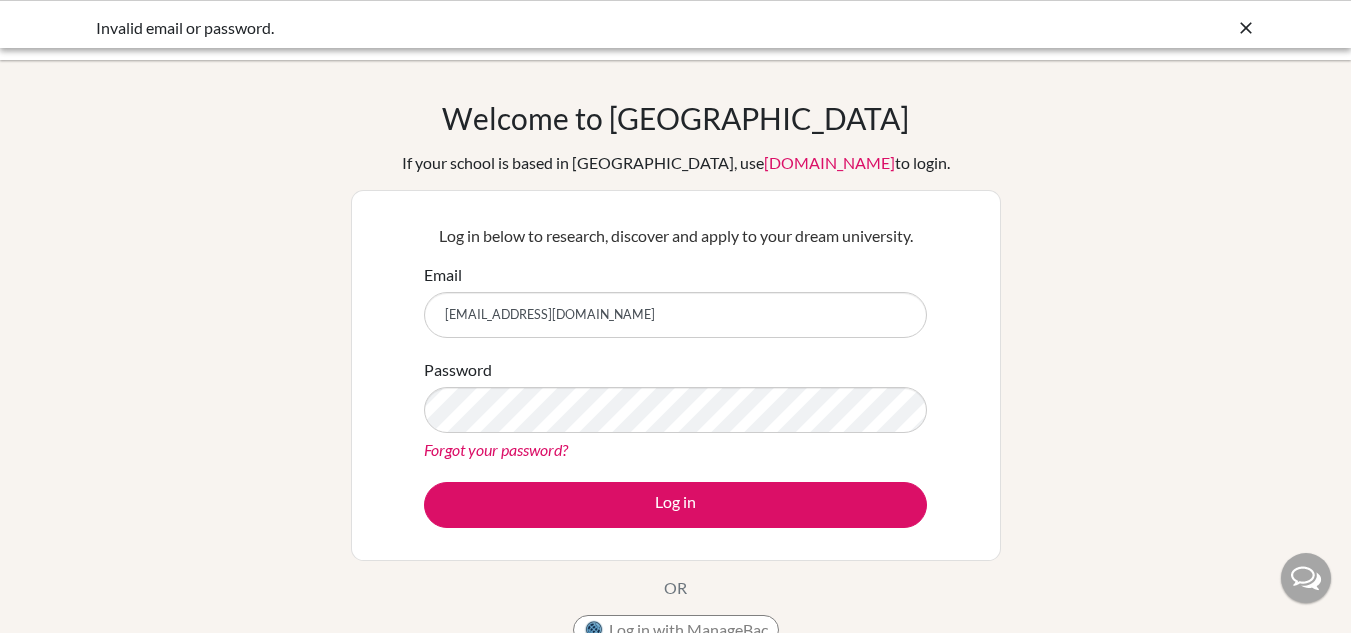 scroll, scrollTop: 0, scrollLeft: 0, axis: both 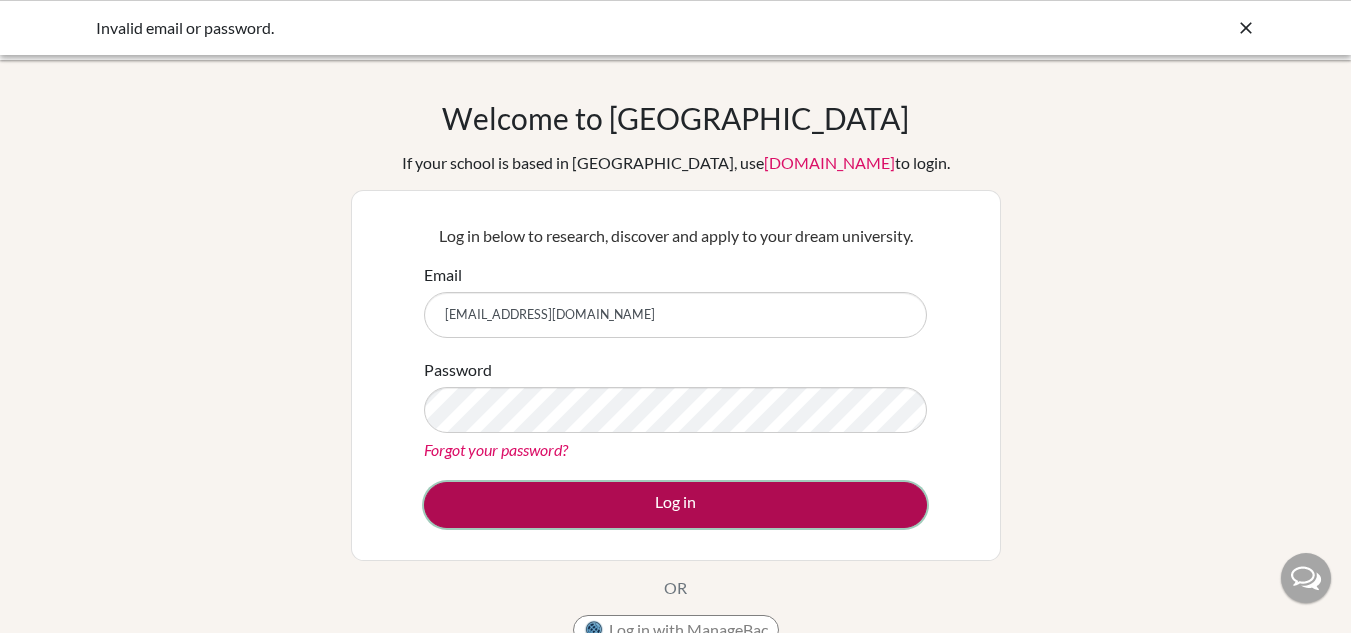 click on "Log in" at bounding box center (675, 505) 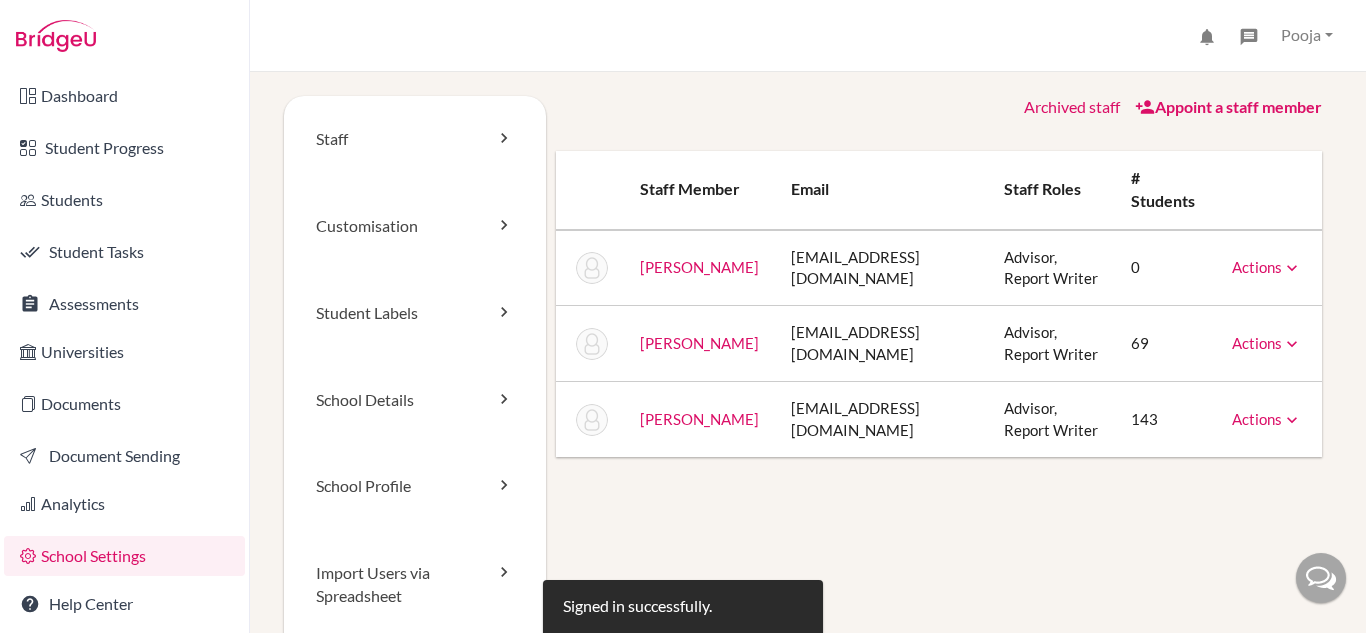 scroll, scrollTop: 0, scrollLeft: 0, axis: both 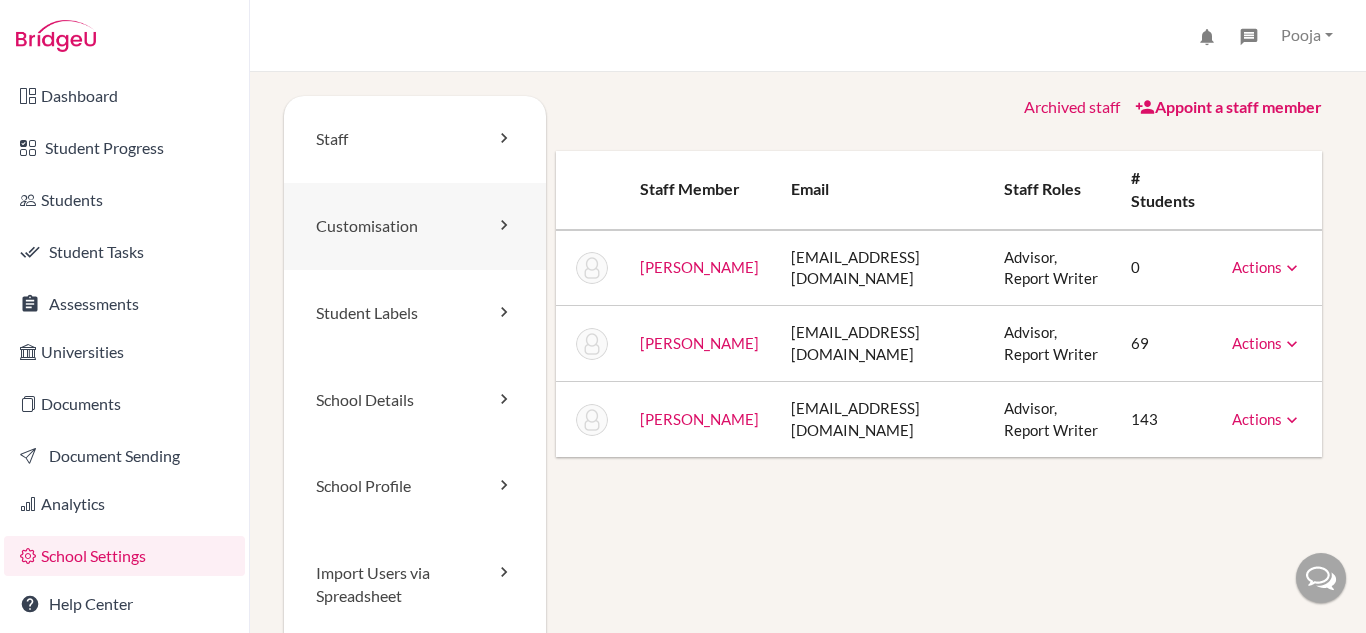 click on "Customisation" at bounding box center (415, 226) 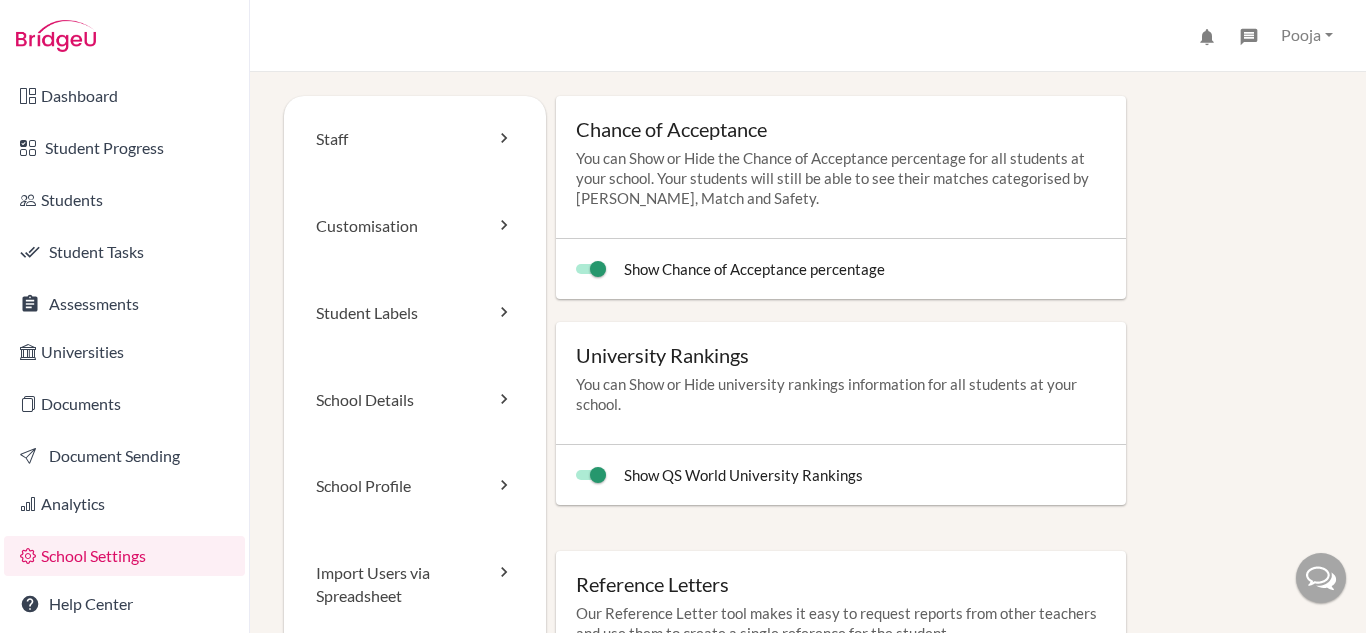 scroll, scrollTop: 0, scrollLeft: 0, axis: both 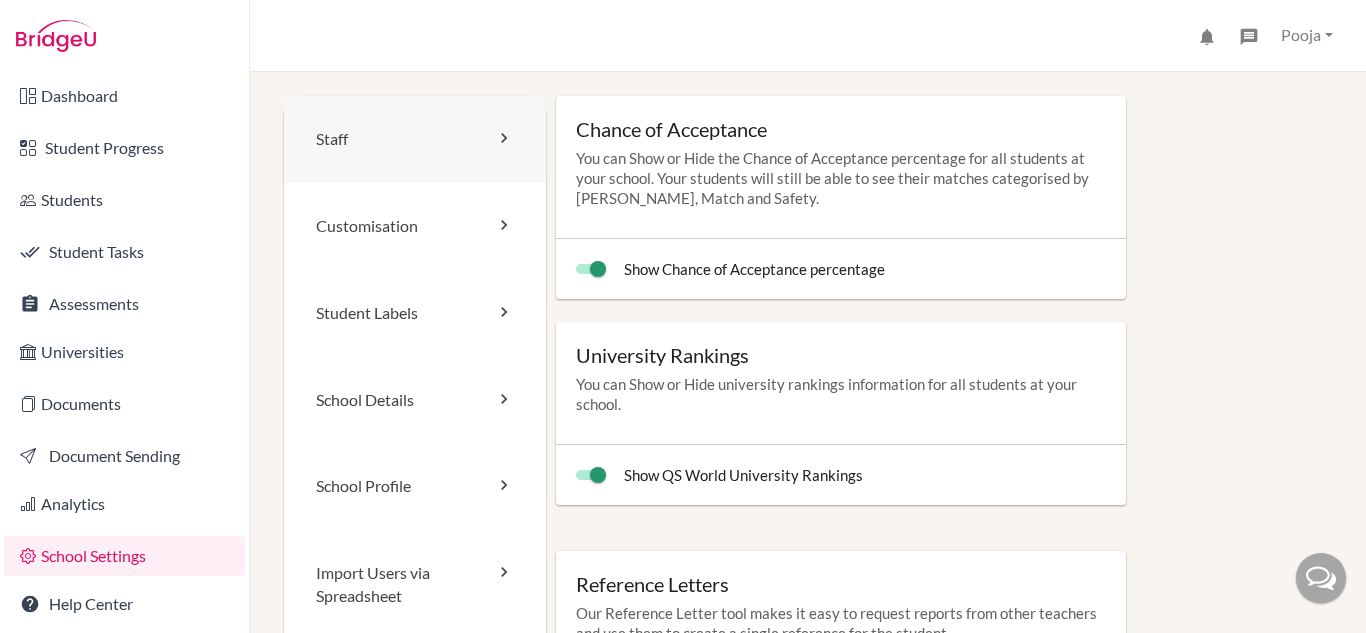 click on "Staff" at bounding box center (415, 139) 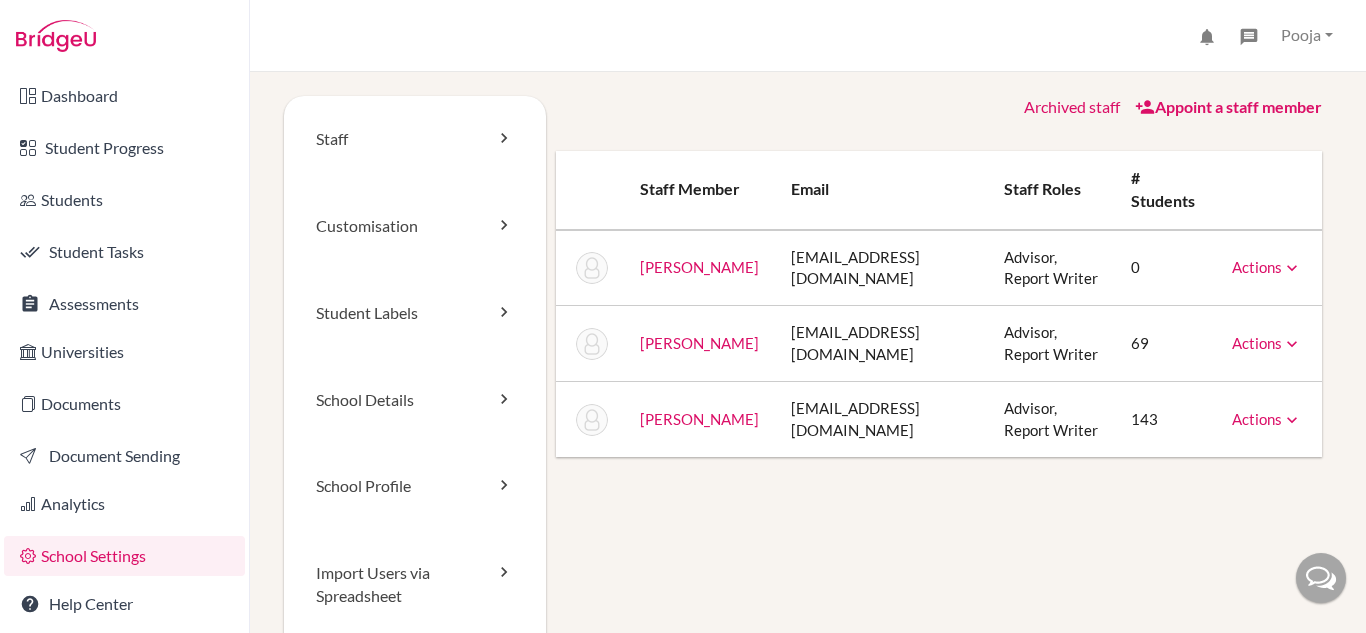 scroll, scrollTop: 0, scrollLeft: 0, axis: both 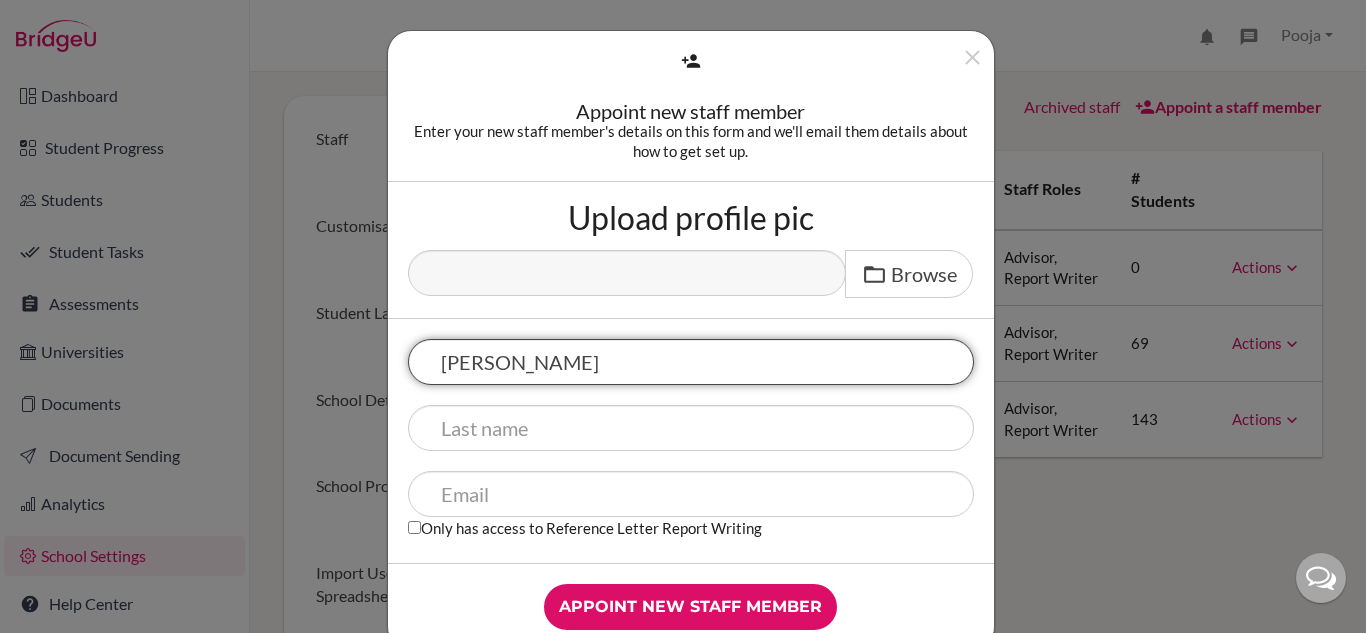 type on "Bhavika" 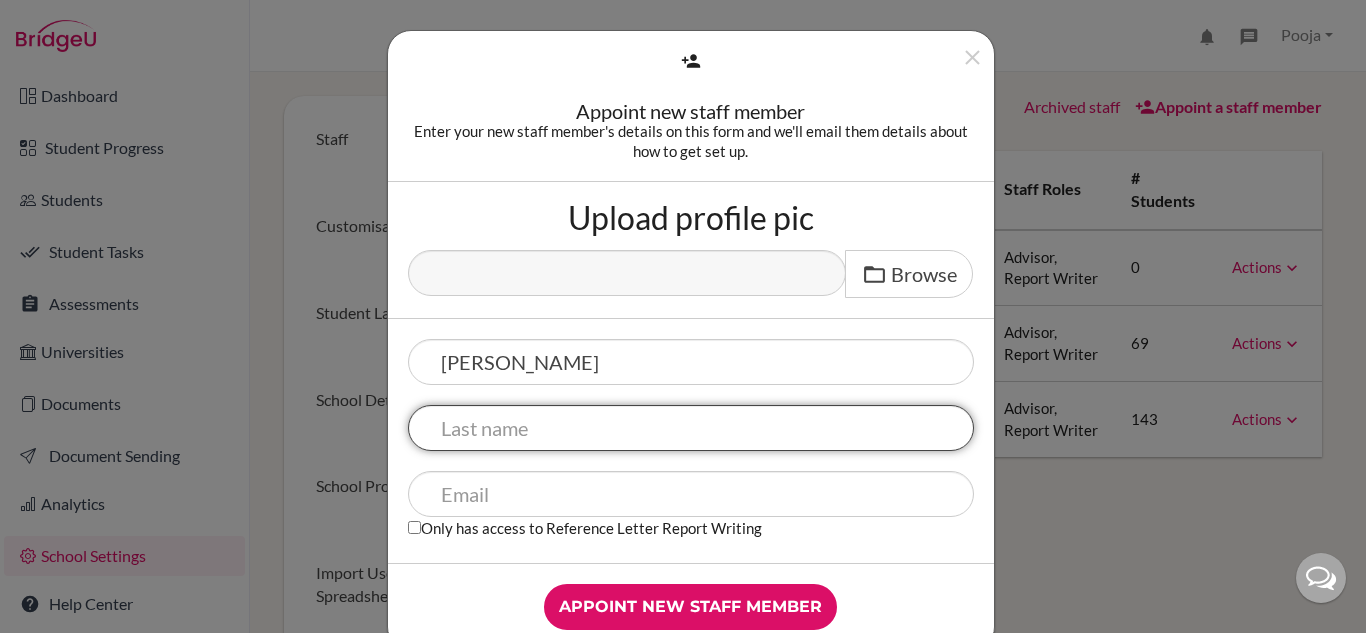 click at bounding box center (691, 428) 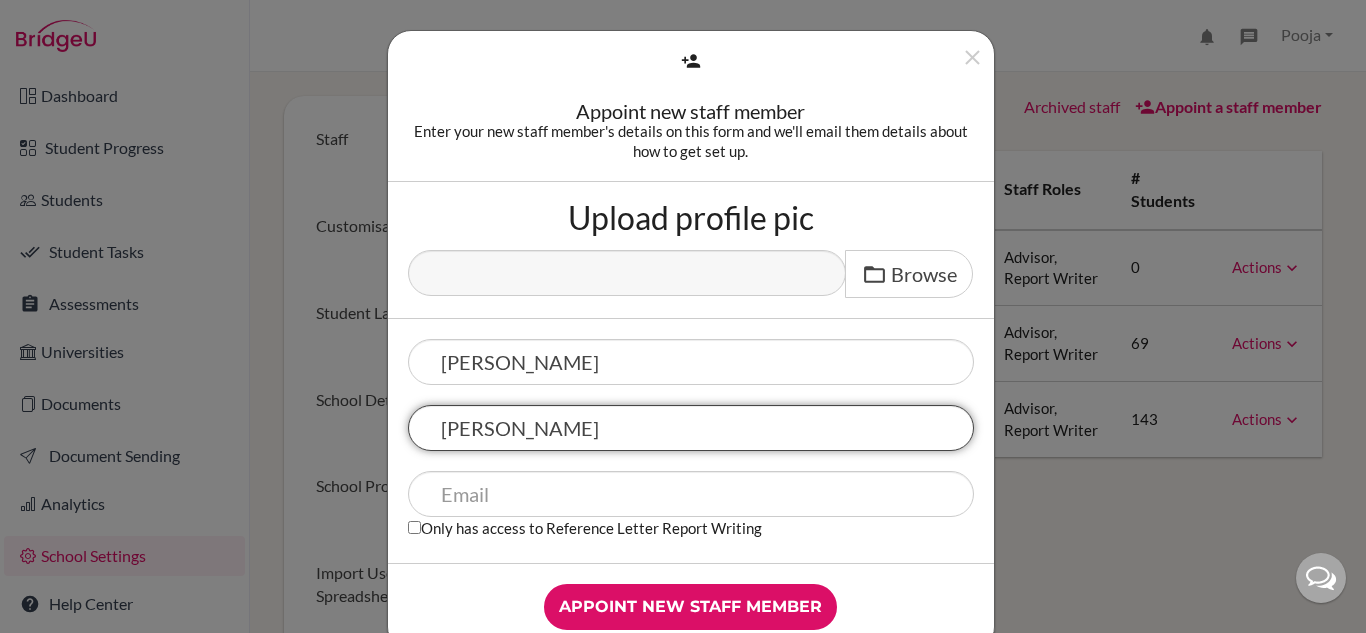 type on "Gangwani" 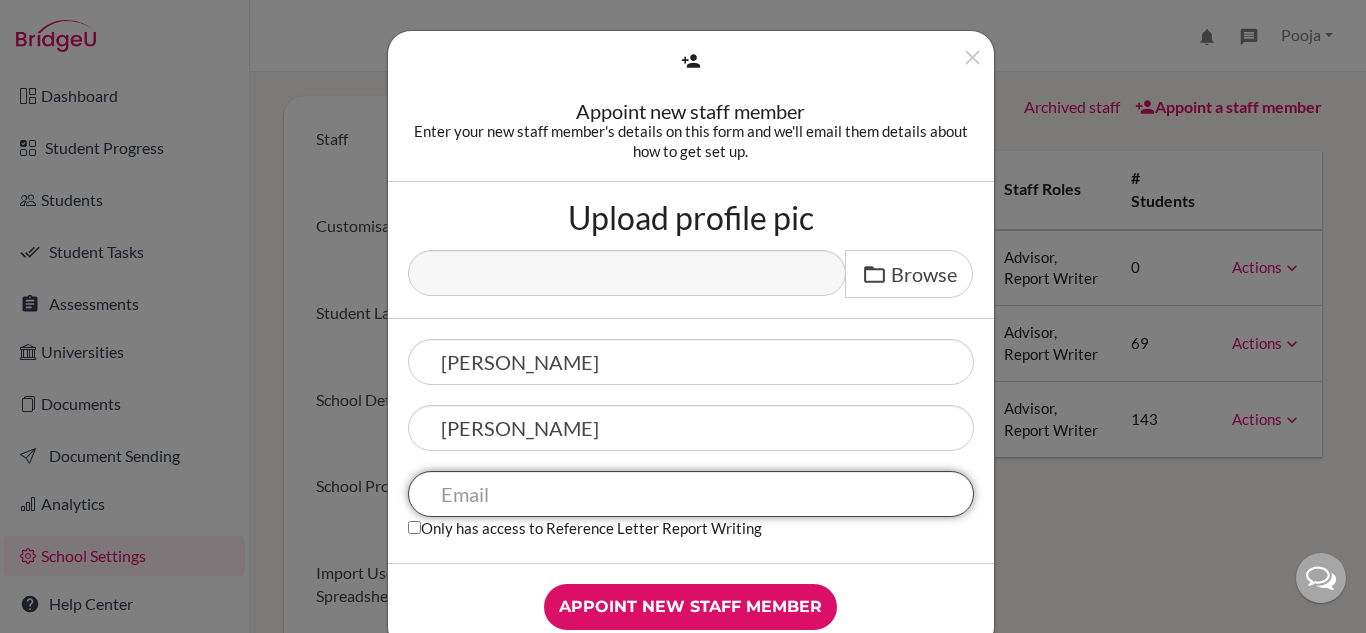 click at bounding box center [691, 494] 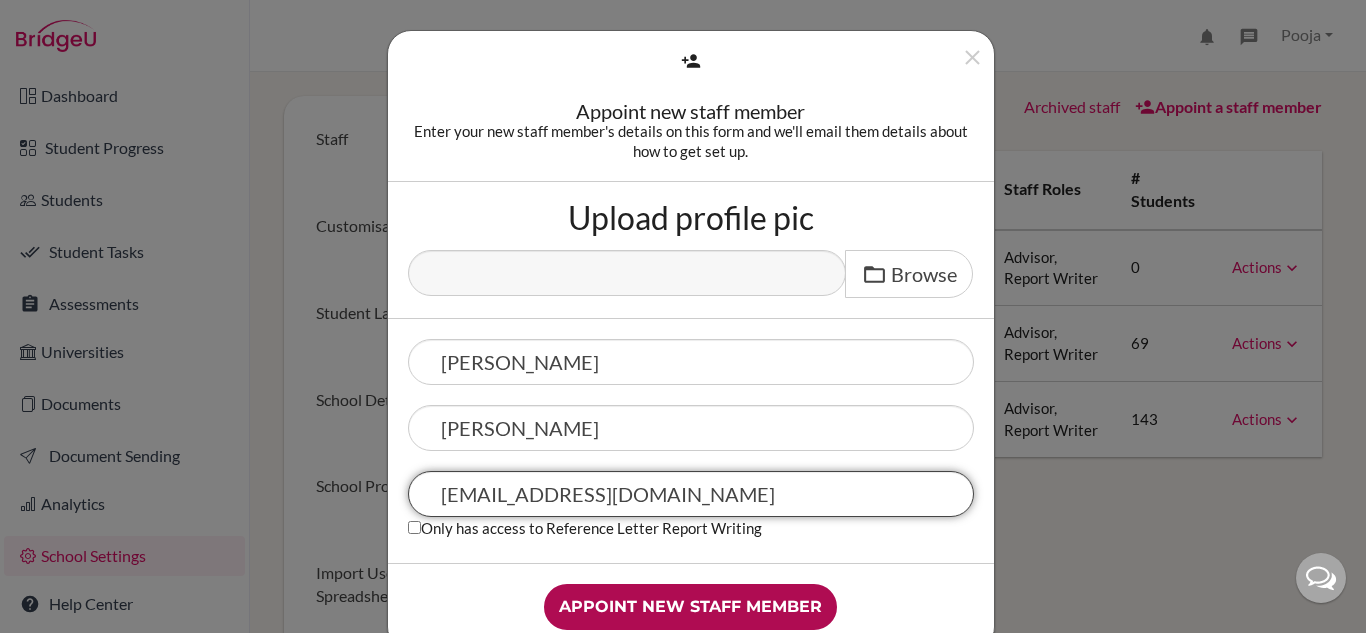 type on "bhavikag@victoriouskidsseducares.org" 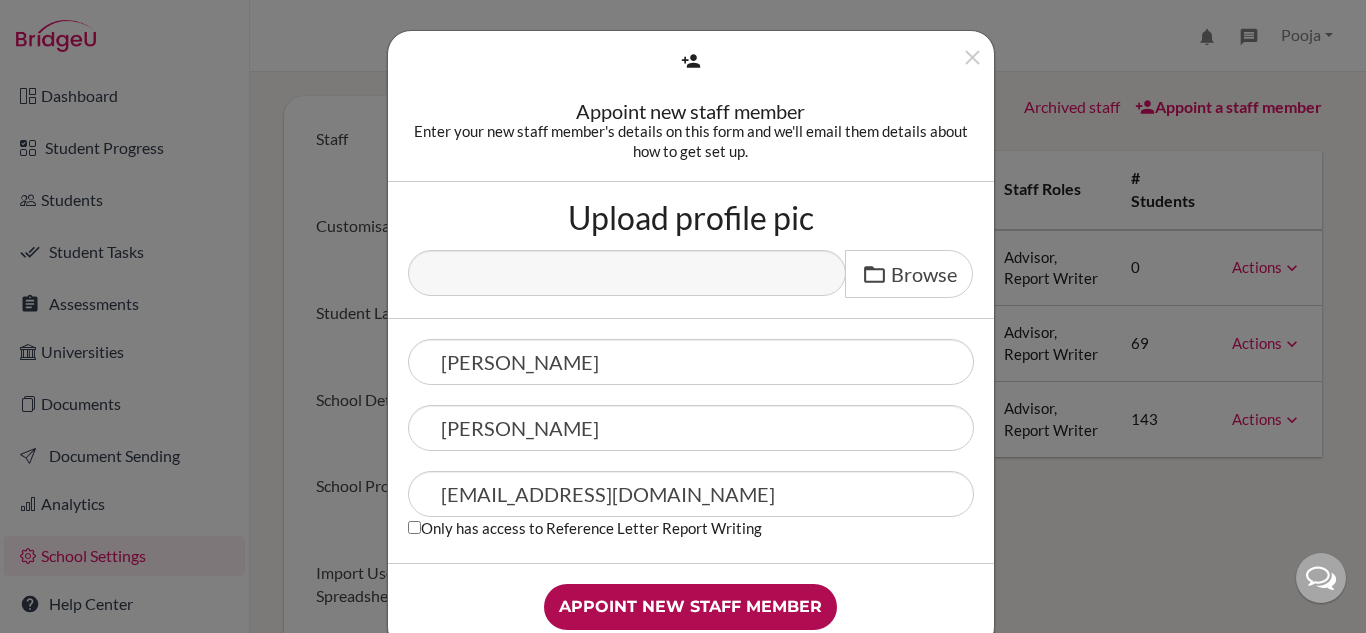 click on "Appoint new staff member" at bounding box center (690, 607) 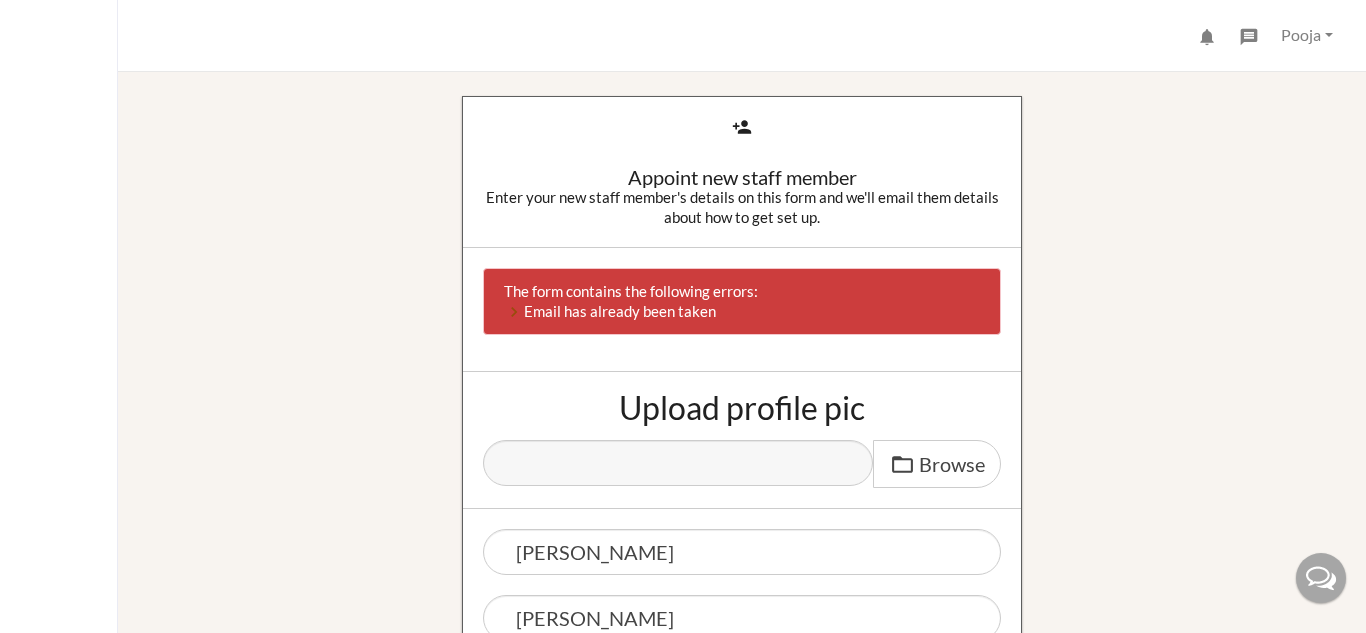 scroll, scrollTop: 0, scrollLeft: 0, axis: both 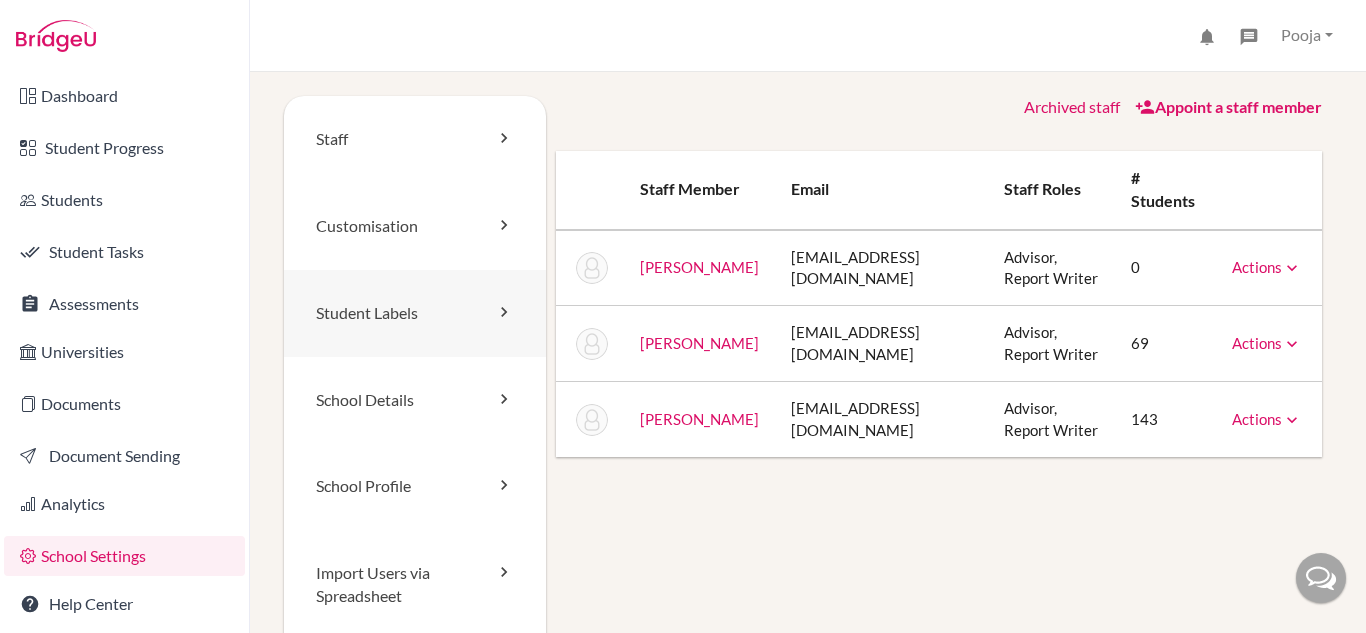 click on "Student Labels" at bounding box center [415, 313] 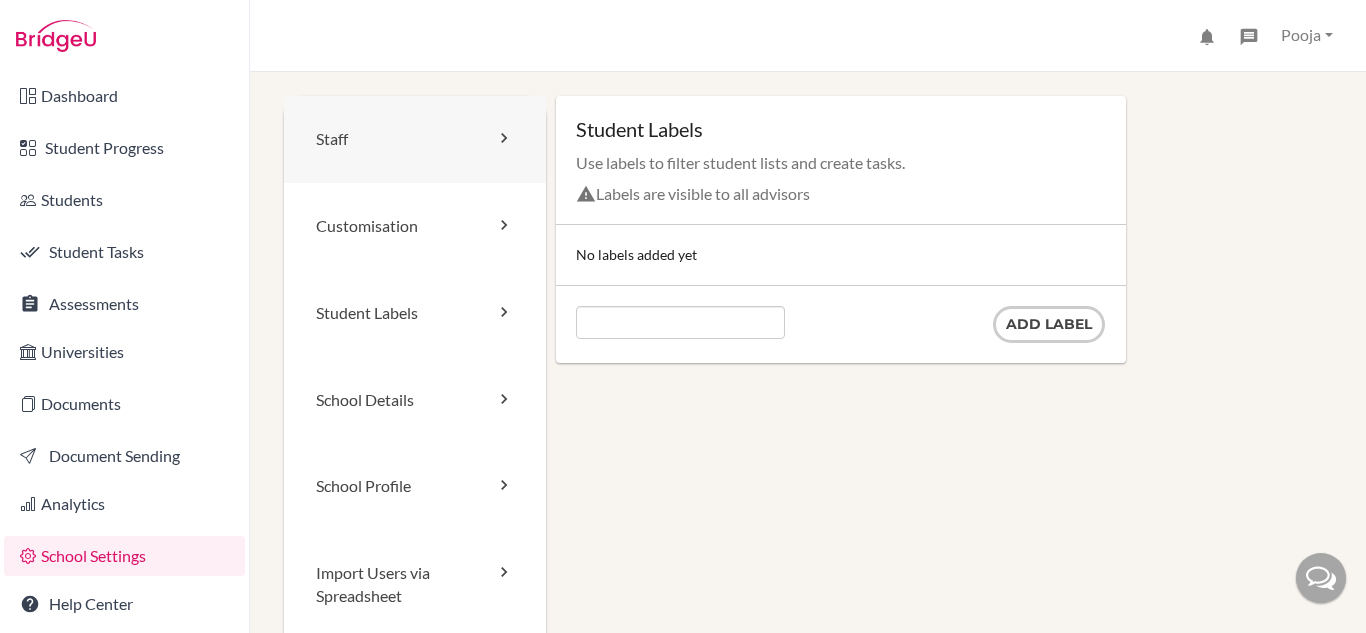 scroll, scrollTop: 0, scrollLeft: 0, axis: both 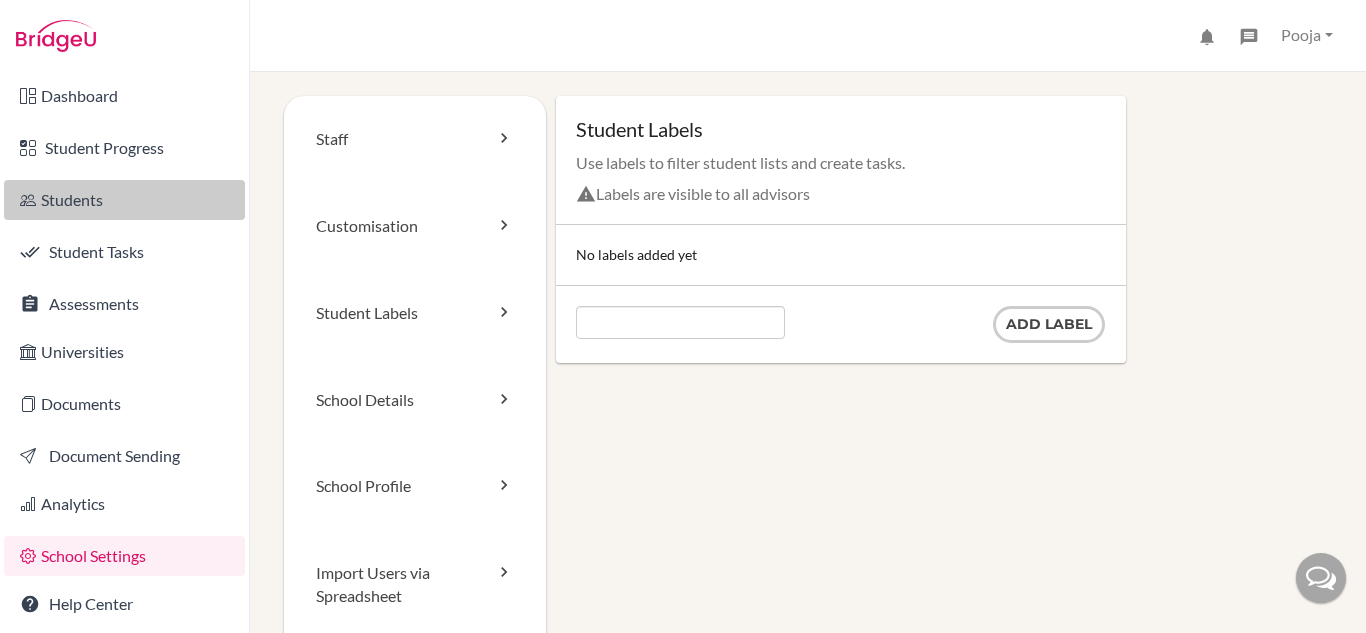 click on "Students" at bounding box center (124, 200) 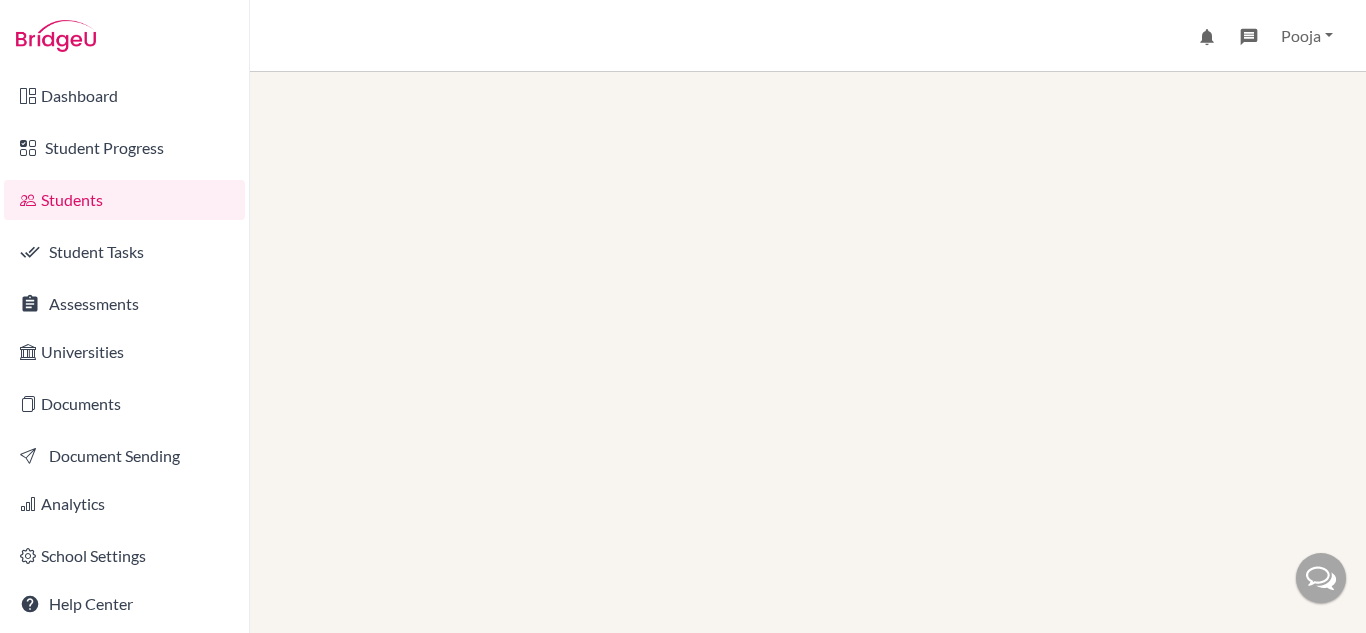 scroll, scrollTop: 0, scrollLeft: 0, axis: both 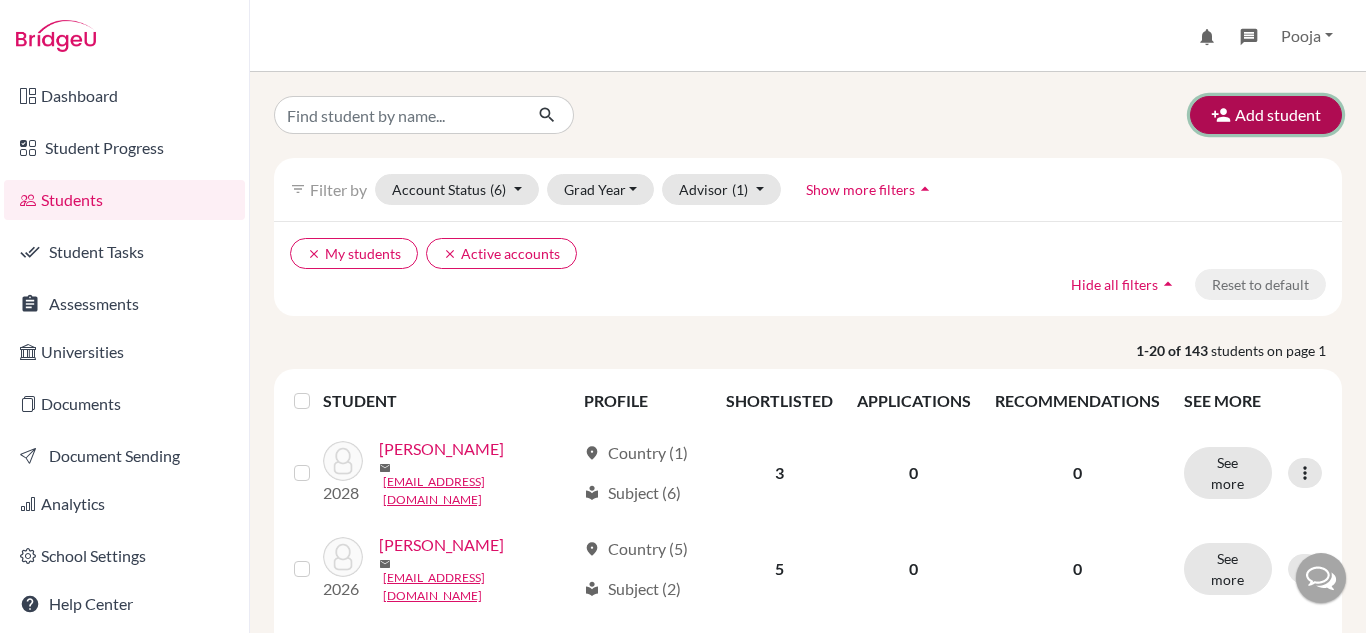 click on "Add student" at bounding box center (1266, 115) 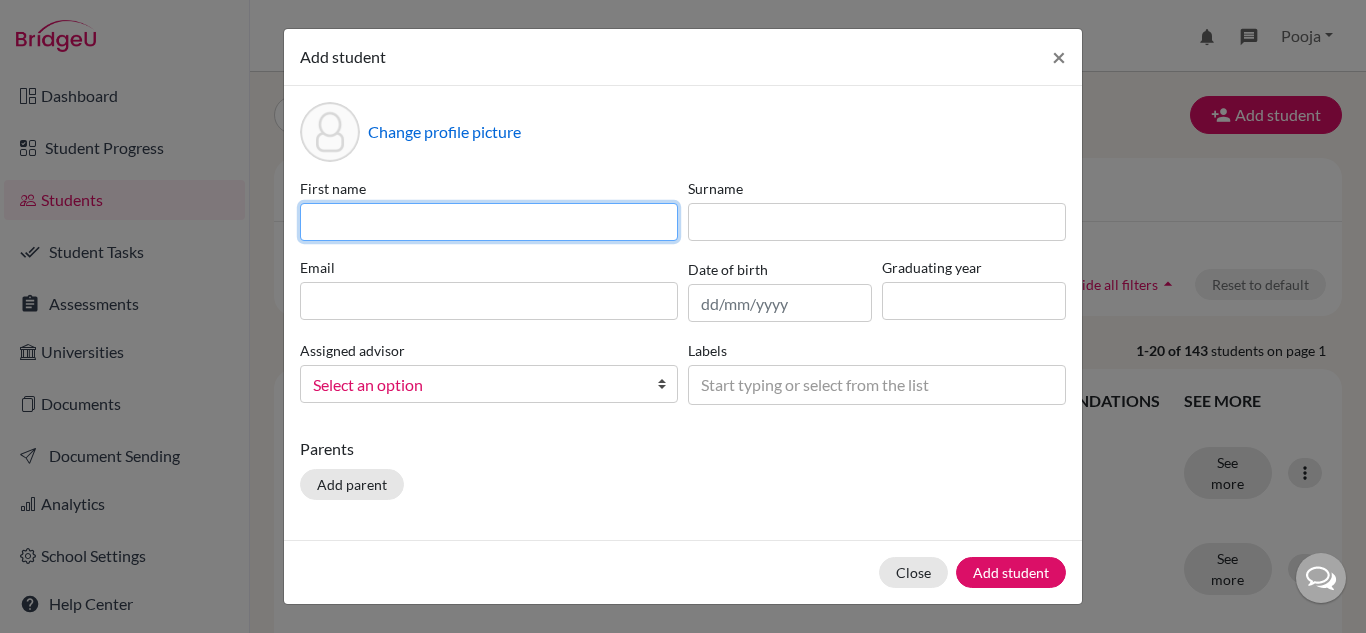 click at bounding box center (489, 222) 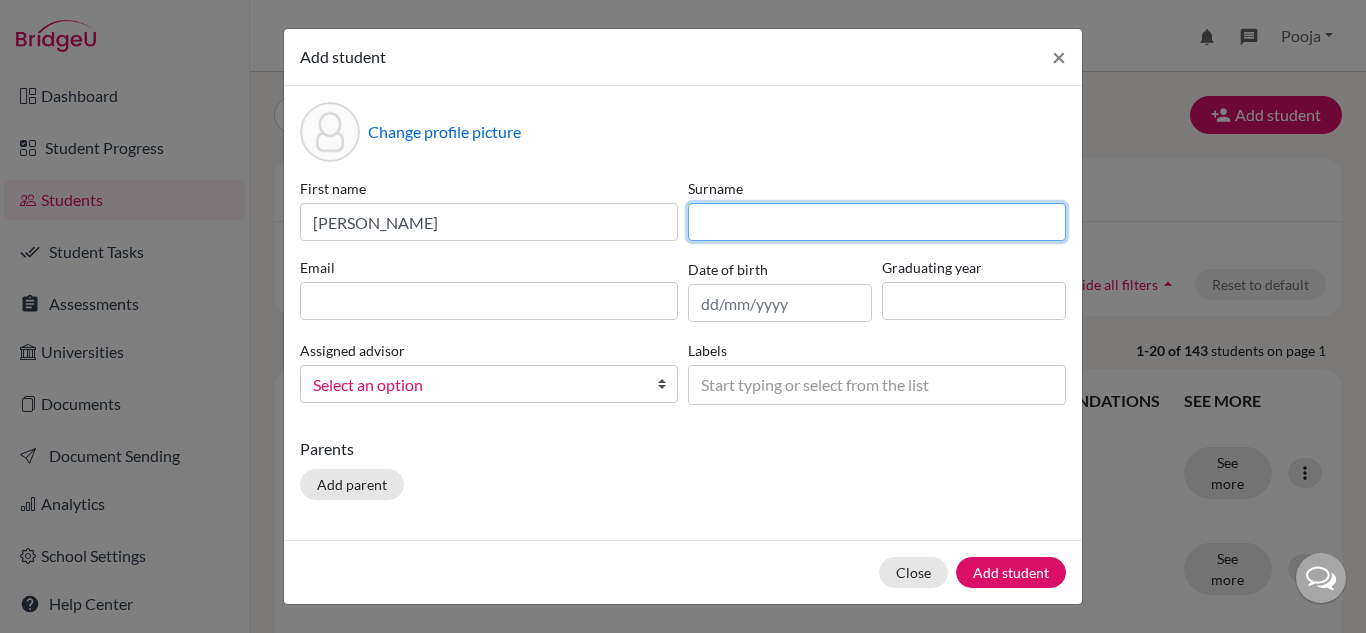 click at bounding box center [877, 222] 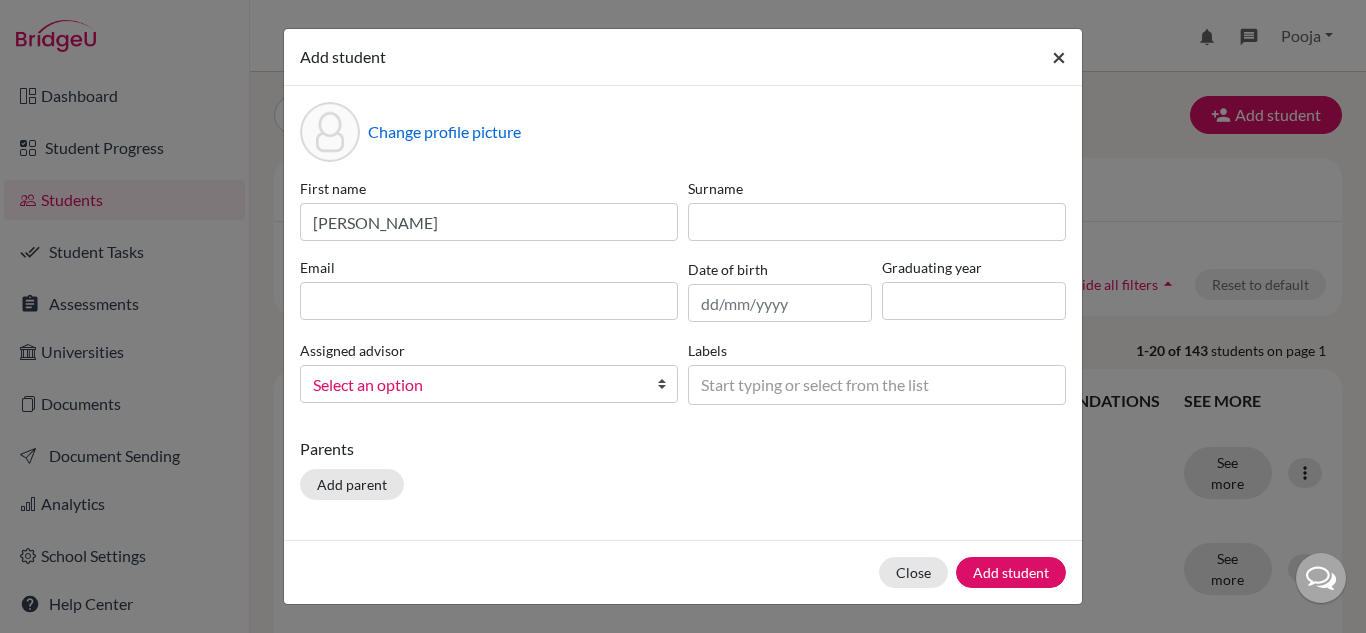 click on "×" at bounding box center [1059, 56] 